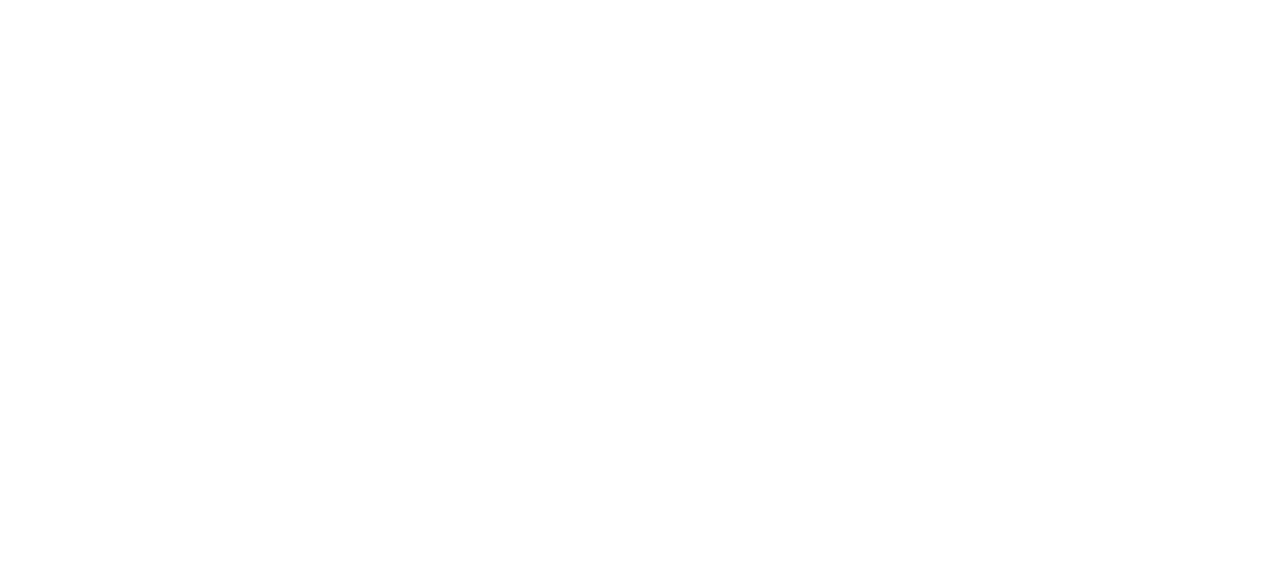scroll, scrollTop: 0, scrollLeft: 0, axis: both 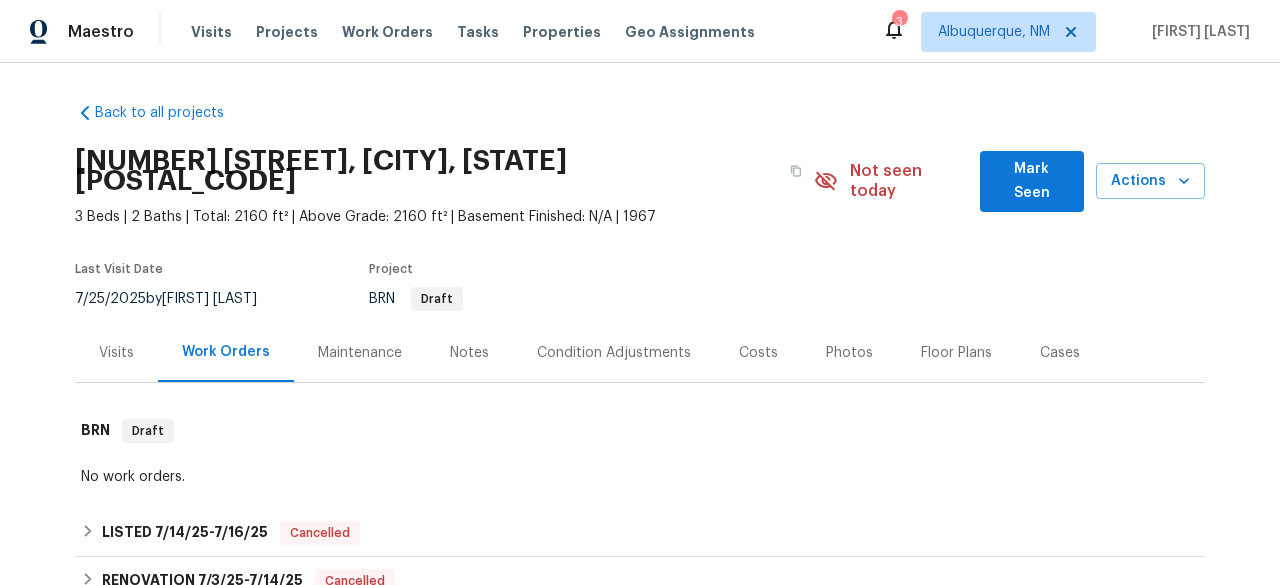 click on "Visits" at bounding box center (116, 352) 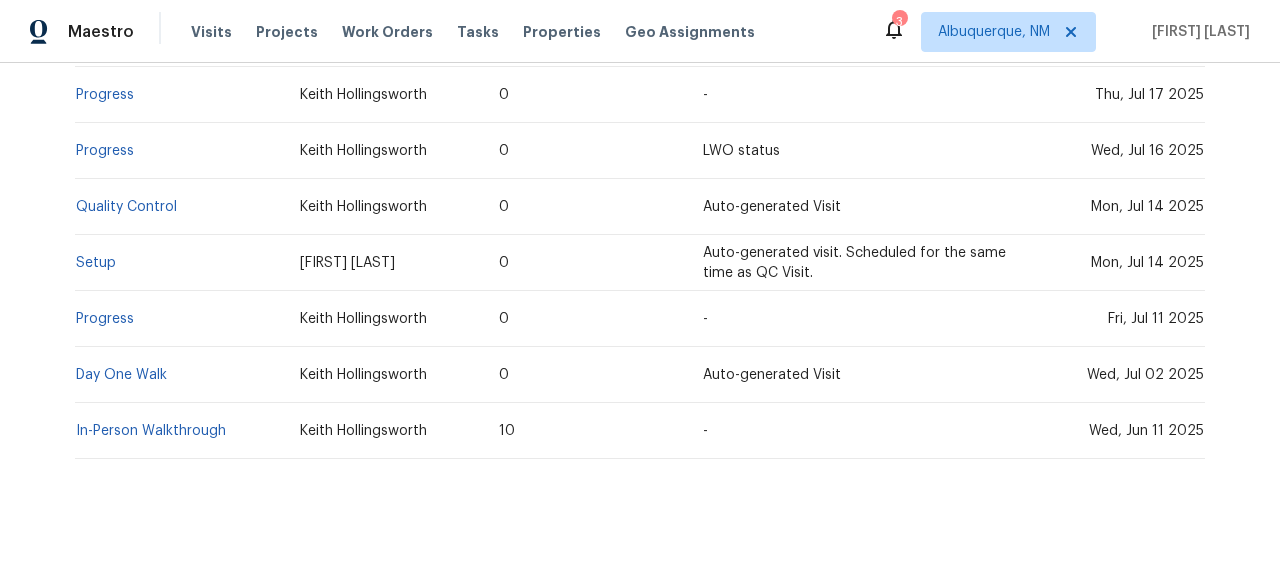 scroll, scrollTop: 638, scrollLeft: 0, axis: vertical 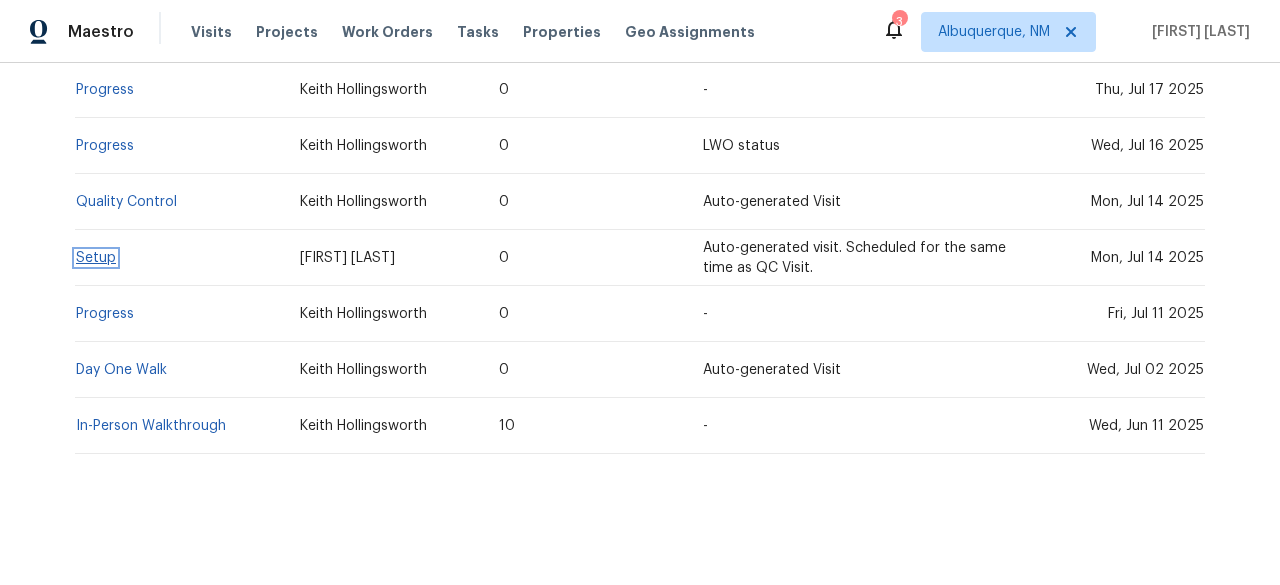 click on "Setup" at bounding box center [96, 258] 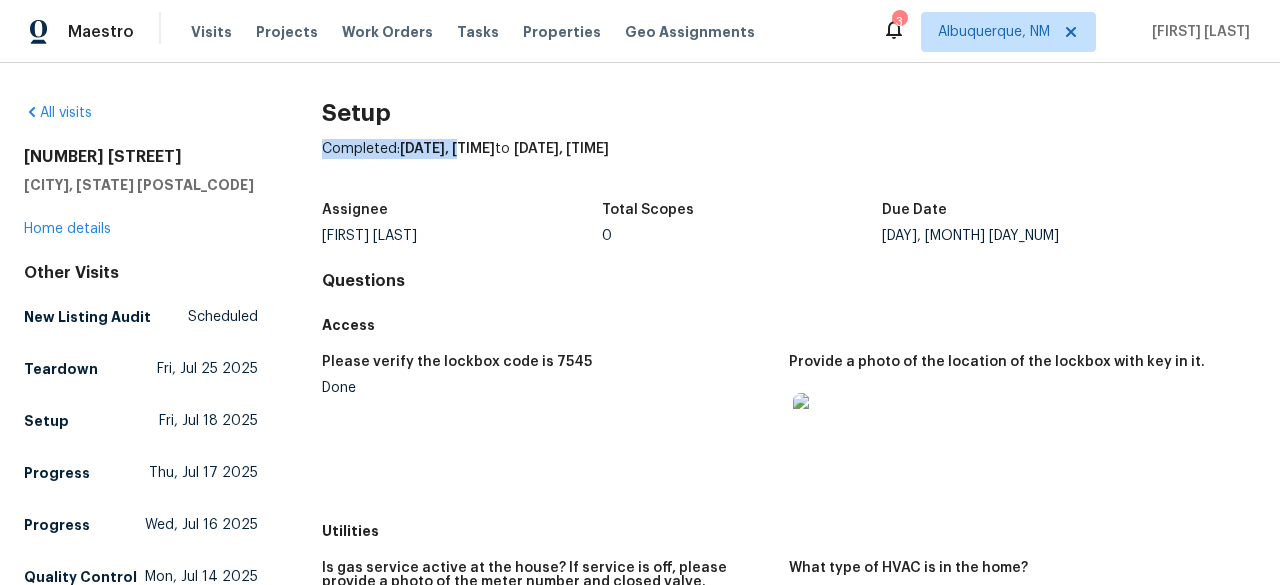 drag, startPoint x: 322, startPoint y: 145, endPoint x: 463, endPoint y: 148, distance: 141.0319 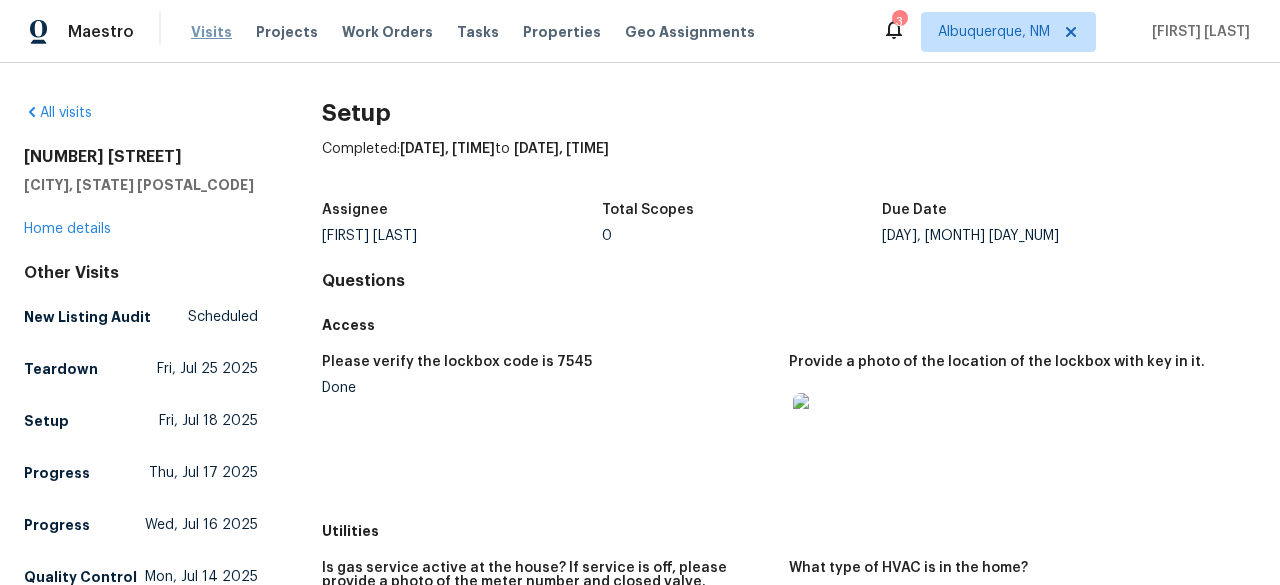 click on "Visits" at bounding box center (211, 32) 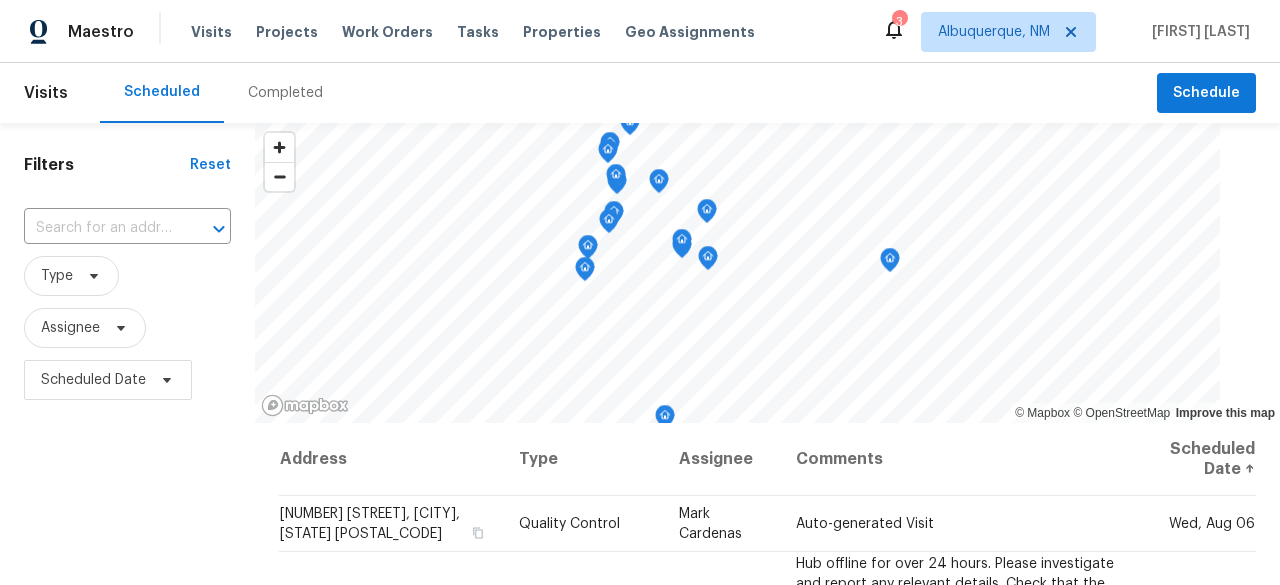 click on "Maestro" at bounding box center [67, 32] 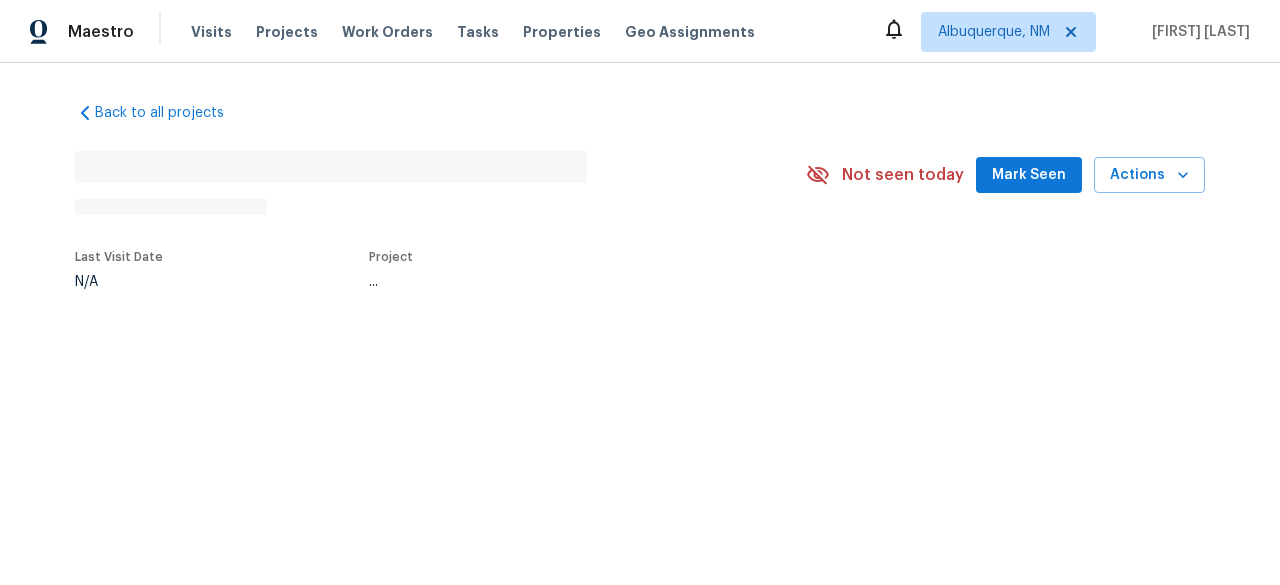 scroll, scrollTop: 0, scrollLeft: 0, axis: both 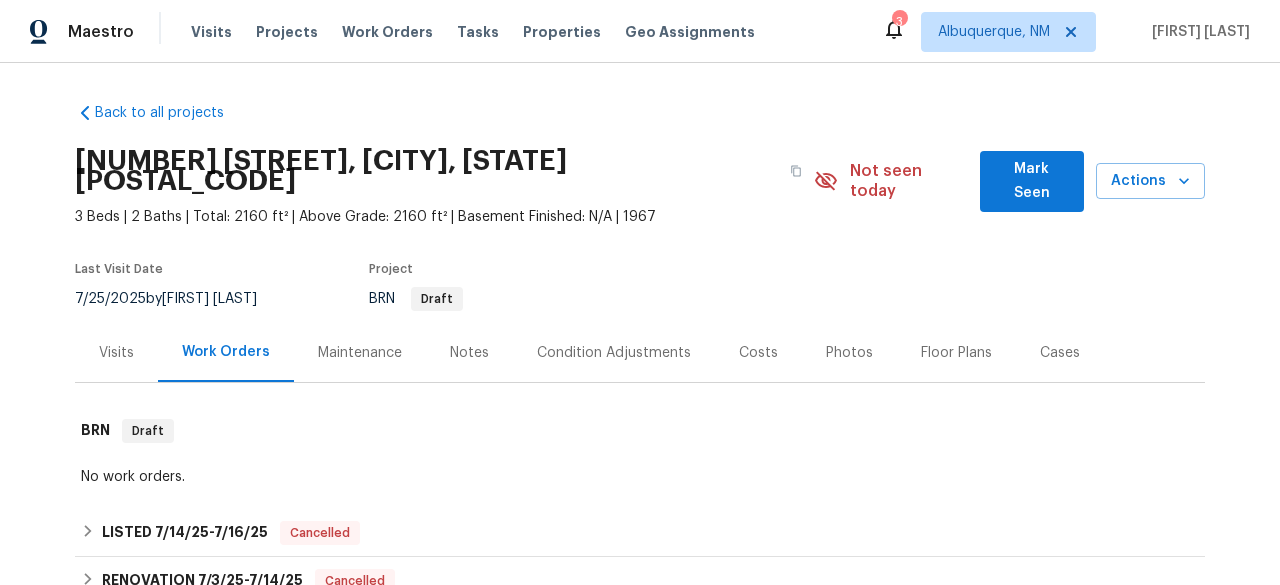 click on "Visits" at bounding box center [116, 353] 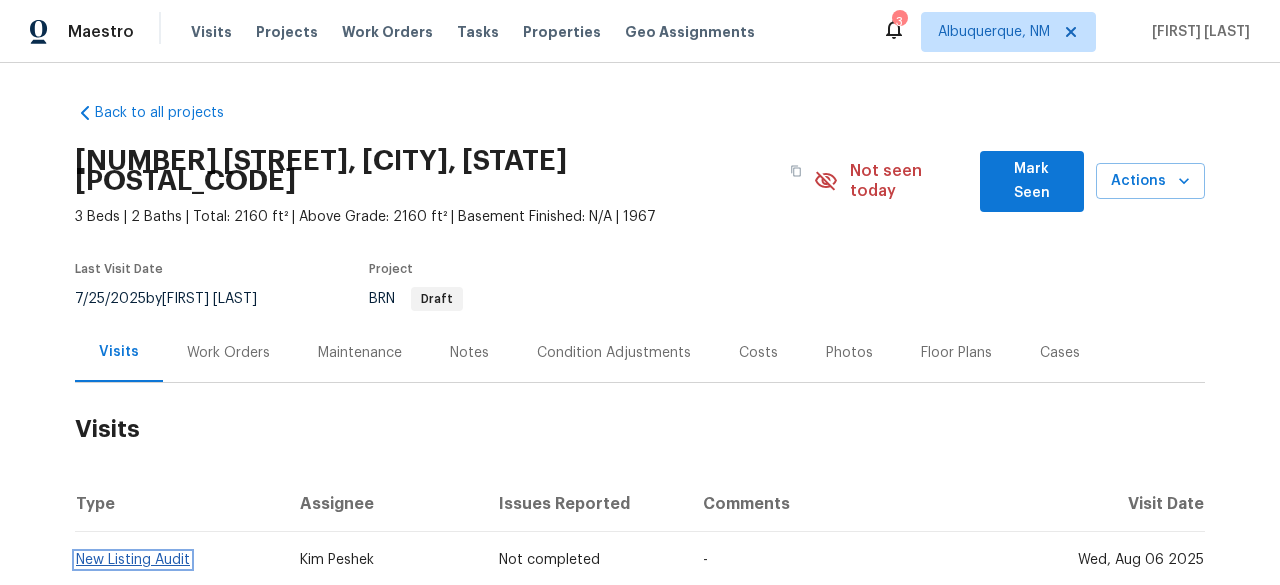 click on "New Listing Audit" at bounding box center [133, 560] 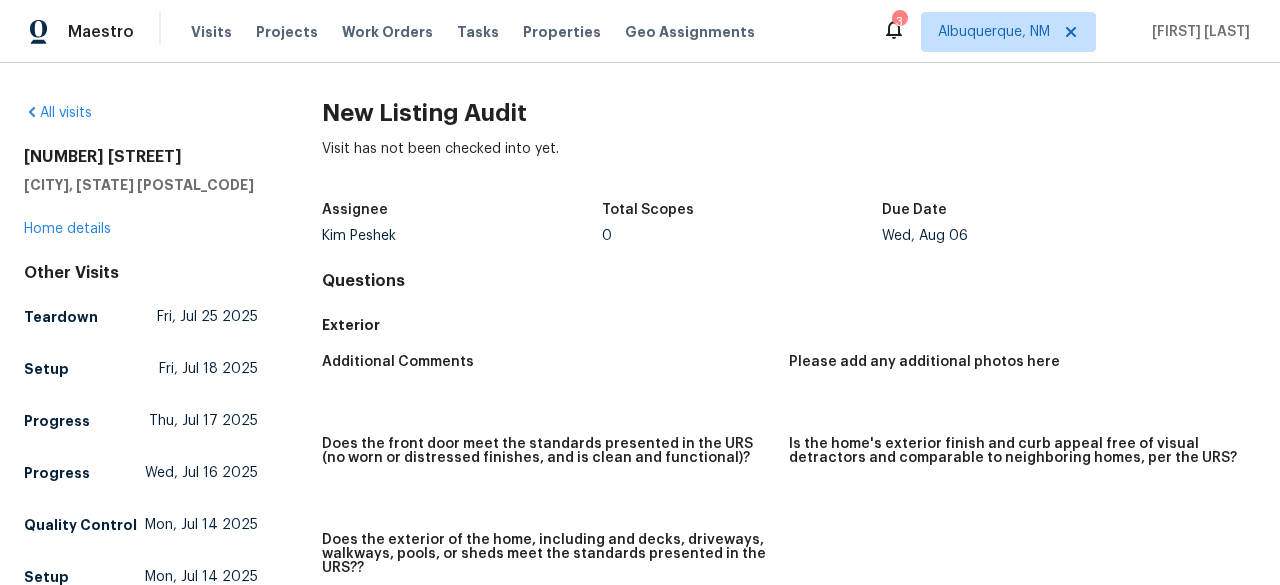 click on "Kim Peshek" at bounding box center (462, 236) 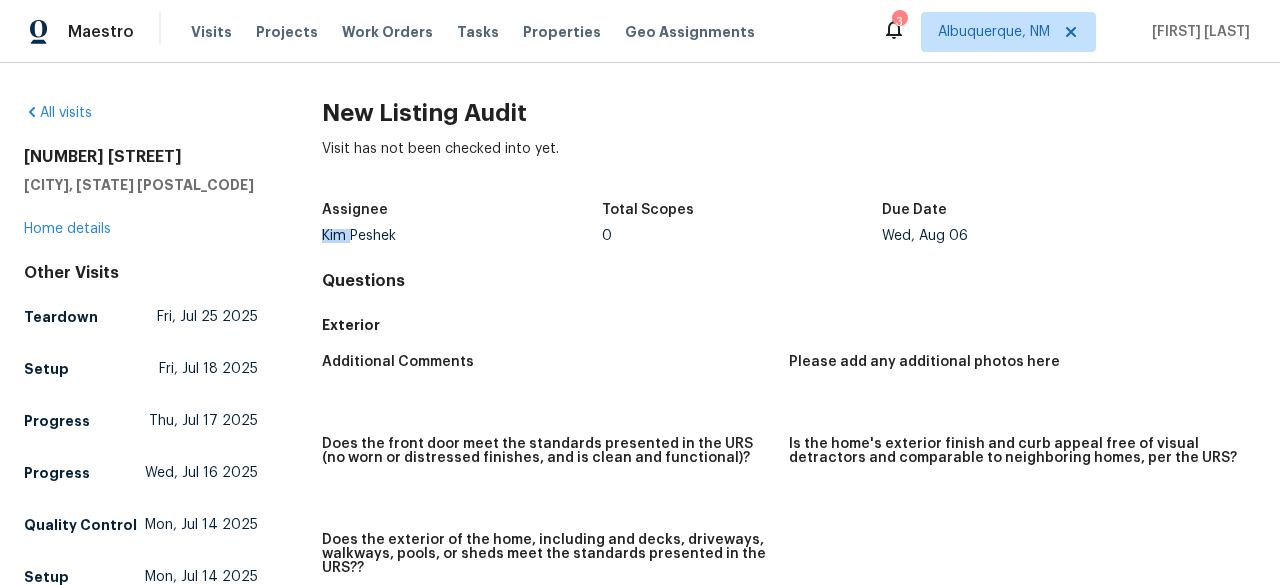 click on "Kim Peshek" at bounding box center [462, 236] 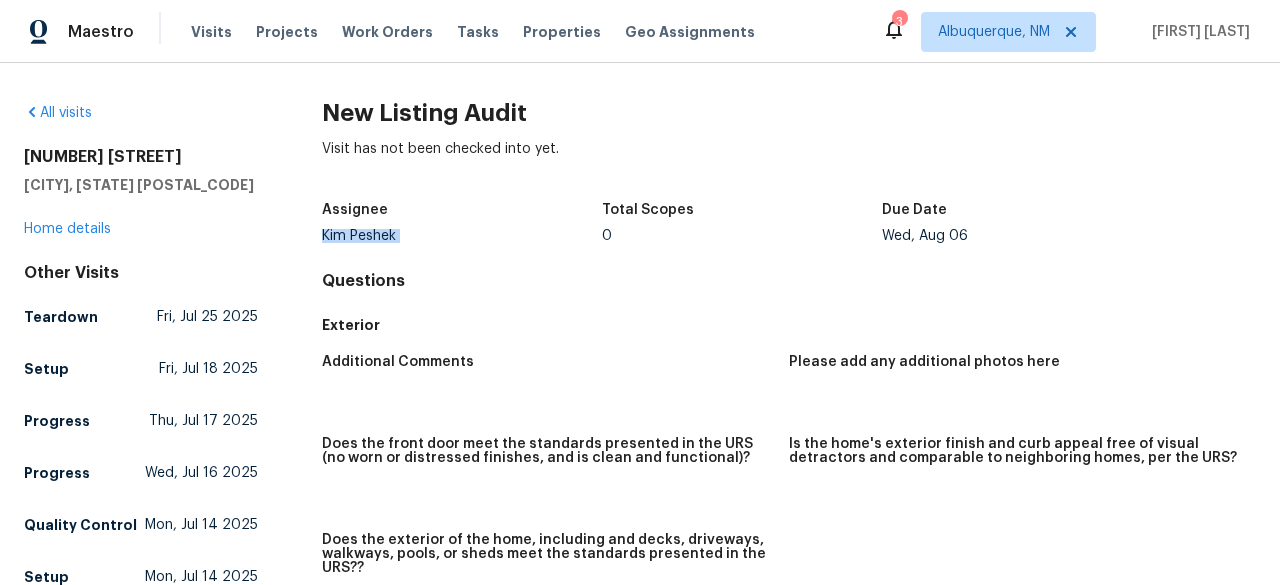 click on "Kim Peshek" at bounding box center (462, 236) 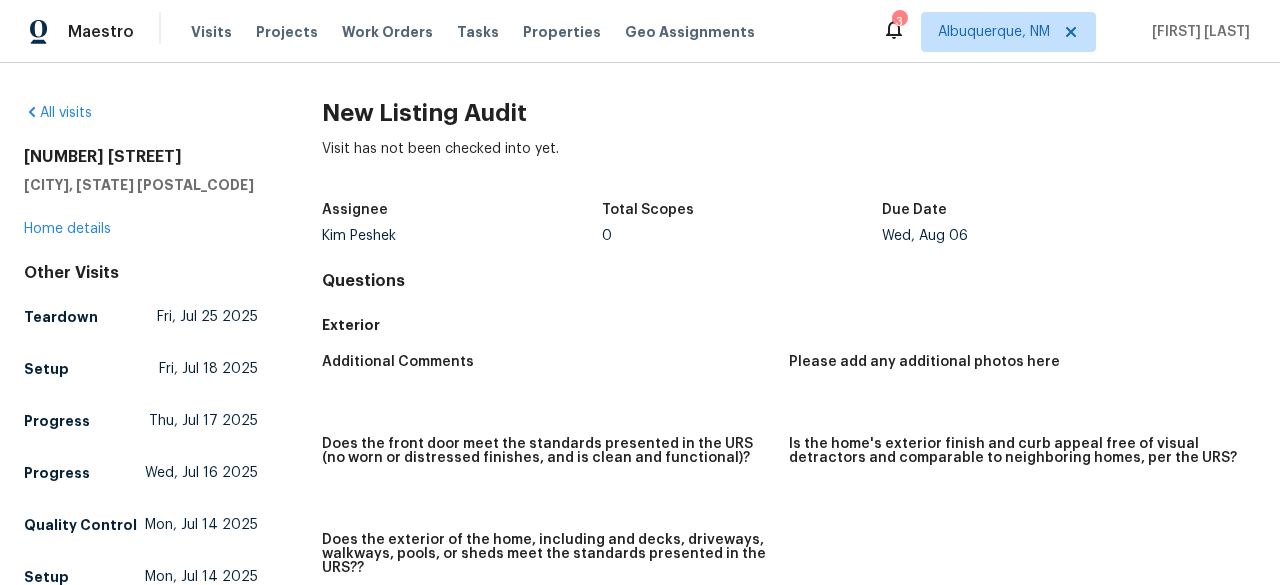 click on "Additional Comments" at bounding box center (555, 384) 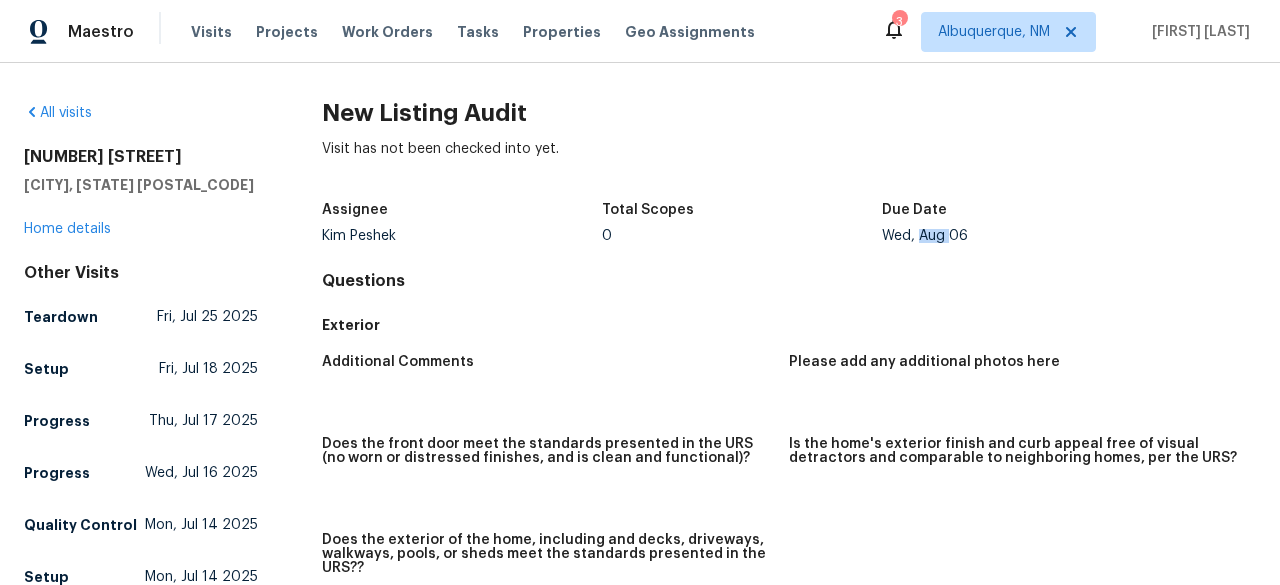 click on "Wed, Aug 06" at bounding box center [1022, 236] 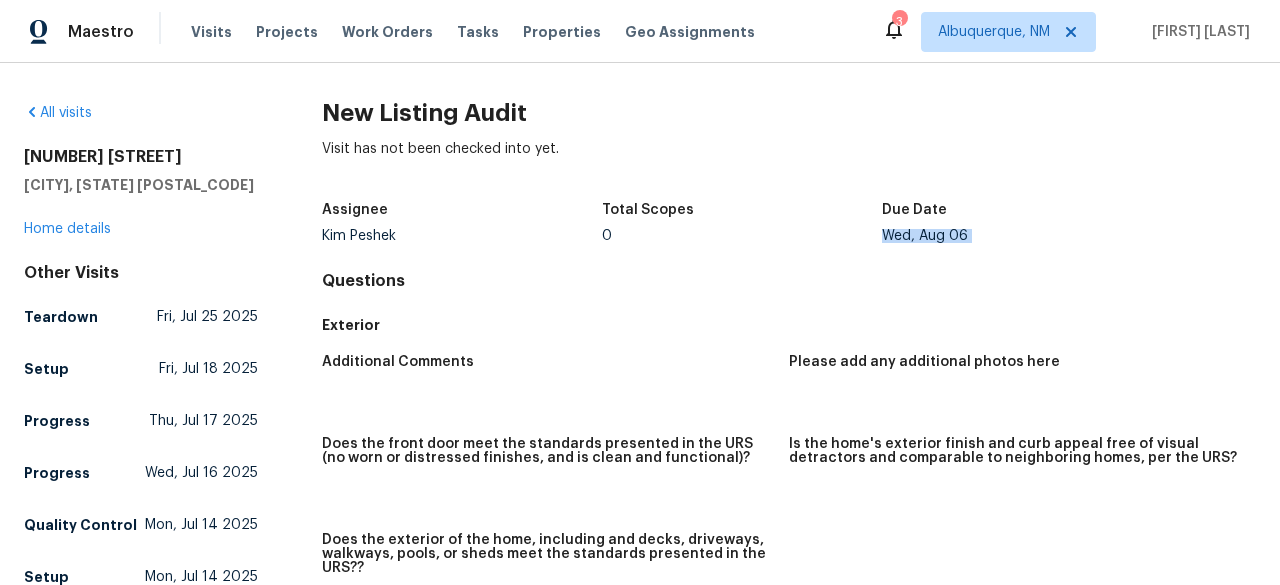 click on "Wed, Aug 06" at bounding box center (1022, 236) 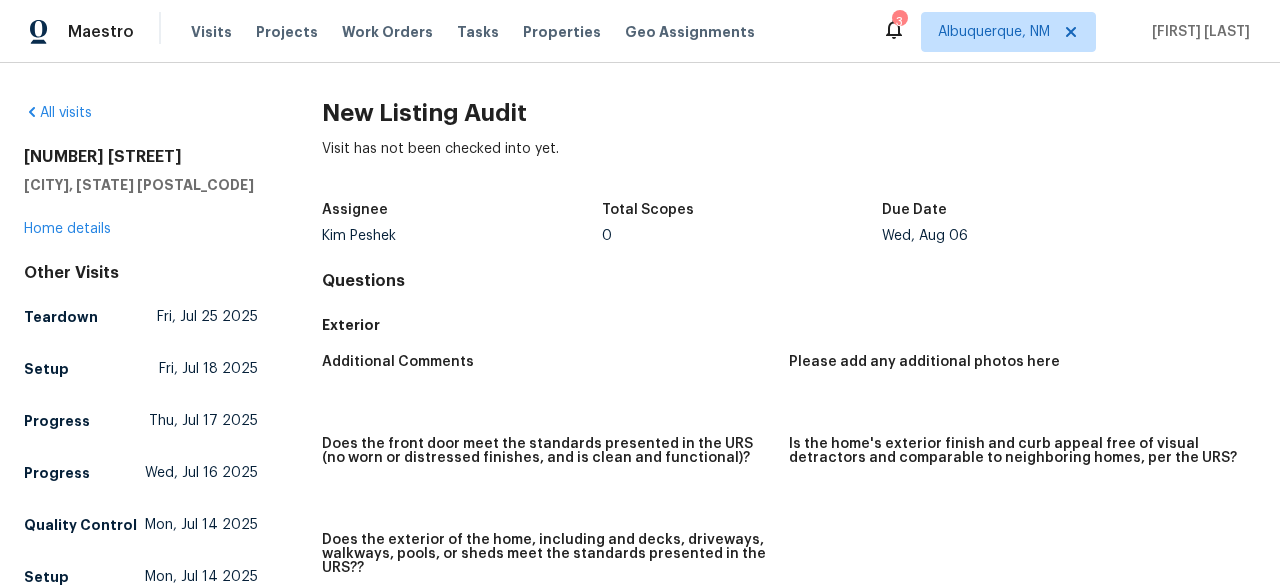 click on "Other Visits" at bounding box center (141, 273) 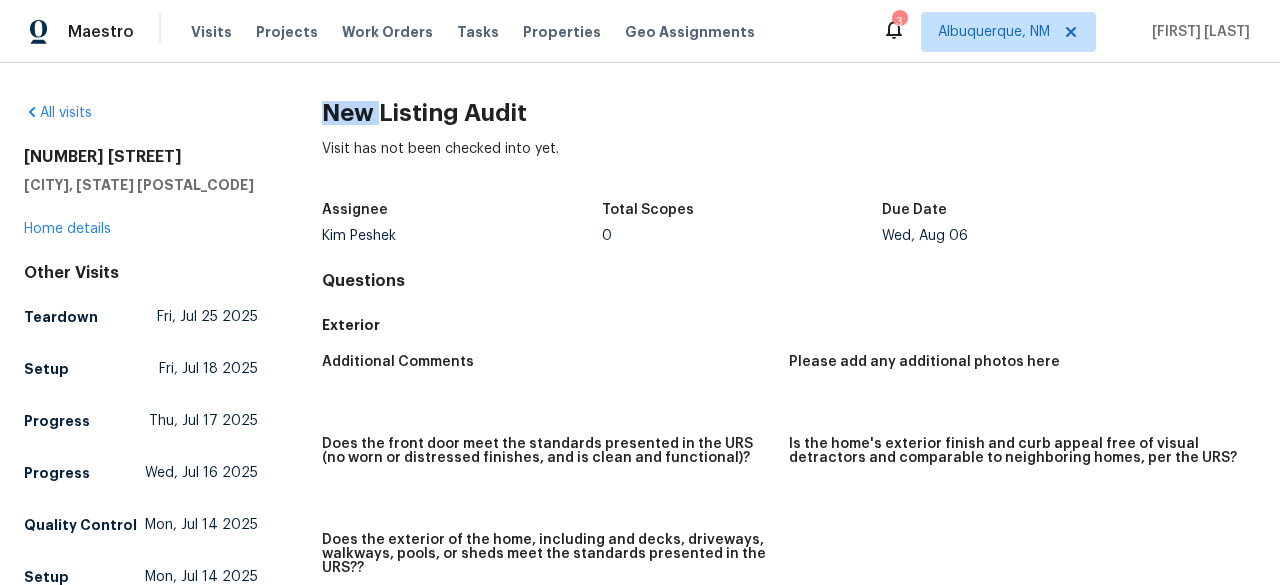 click on "New Listing Audit" at bounding box center (789, 113) 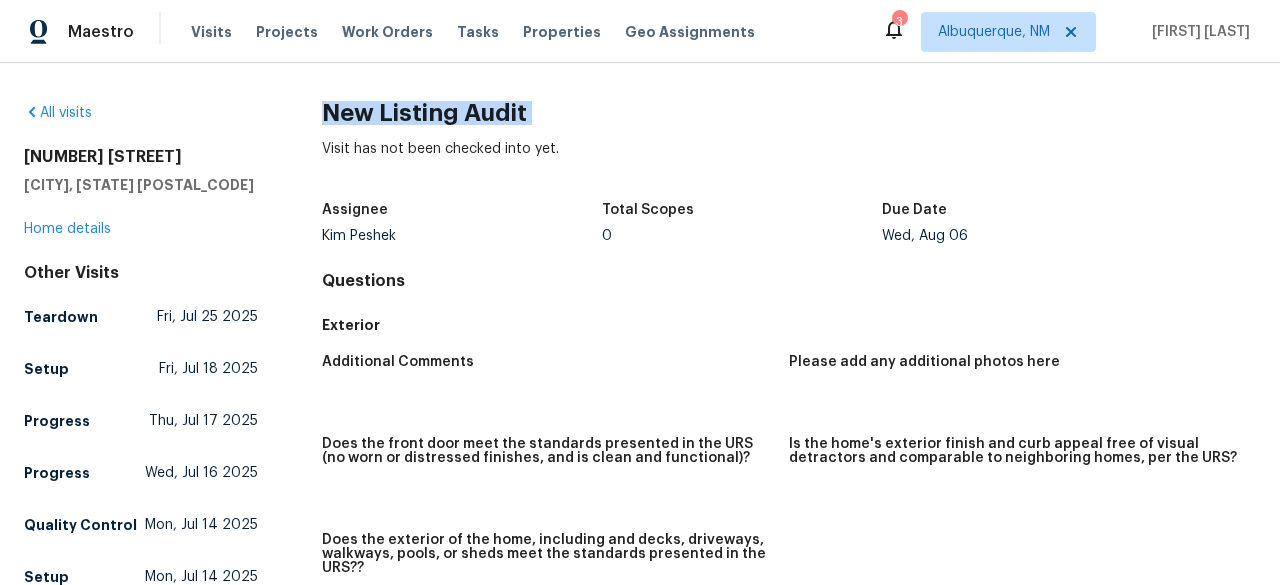 click on "New Listing Audit" at bounding box center (789, 113) 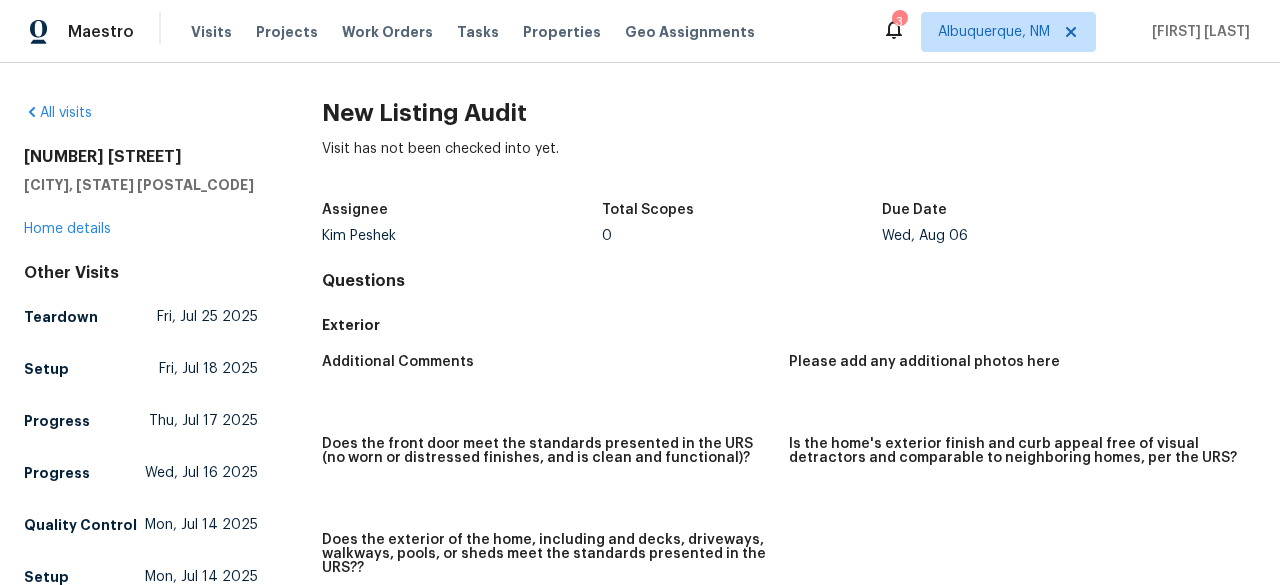 click on "Additional Comments" at bounding box center [398, 362] 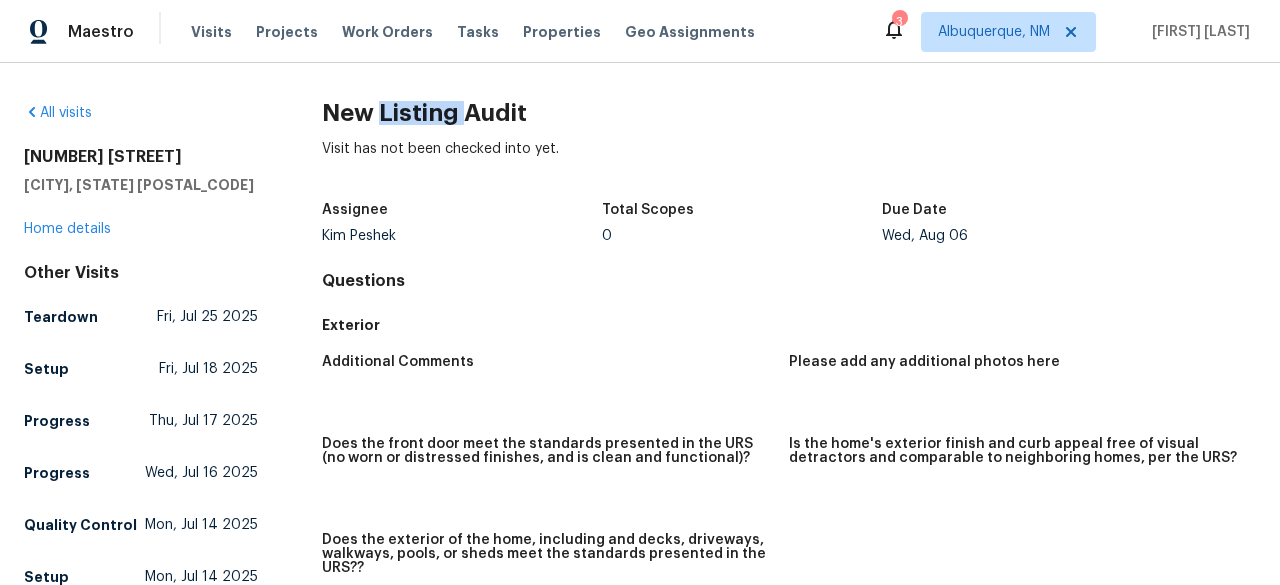 click on "New Listing Audit" at bounding box center [789, 113] 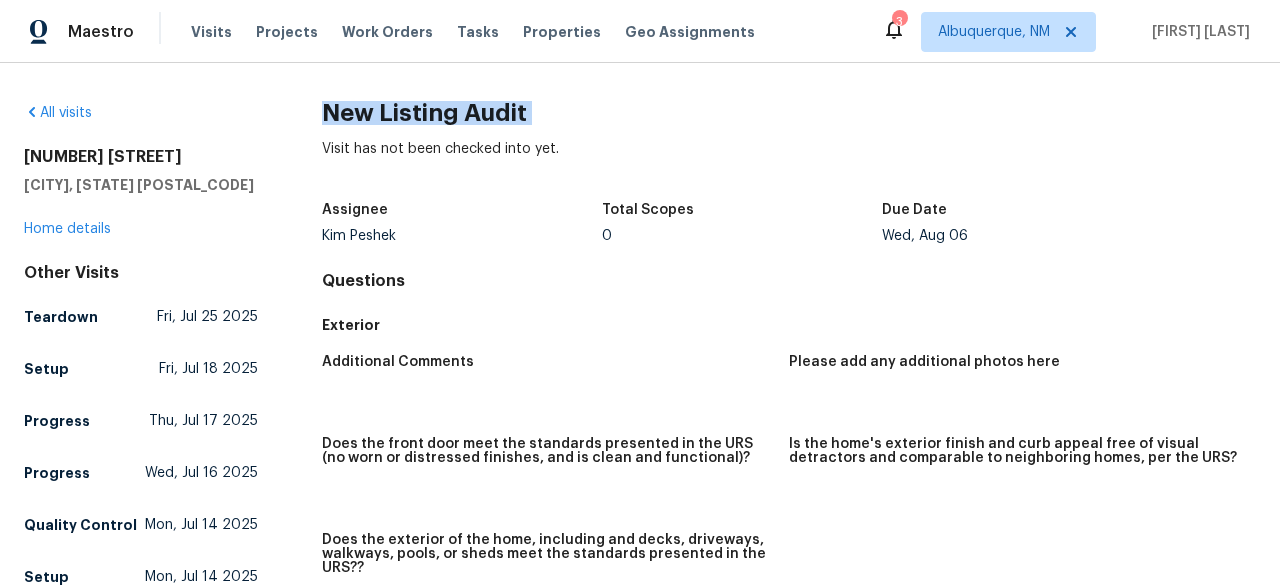 click on "New Listing Audit" at bounding box center [789, 113] 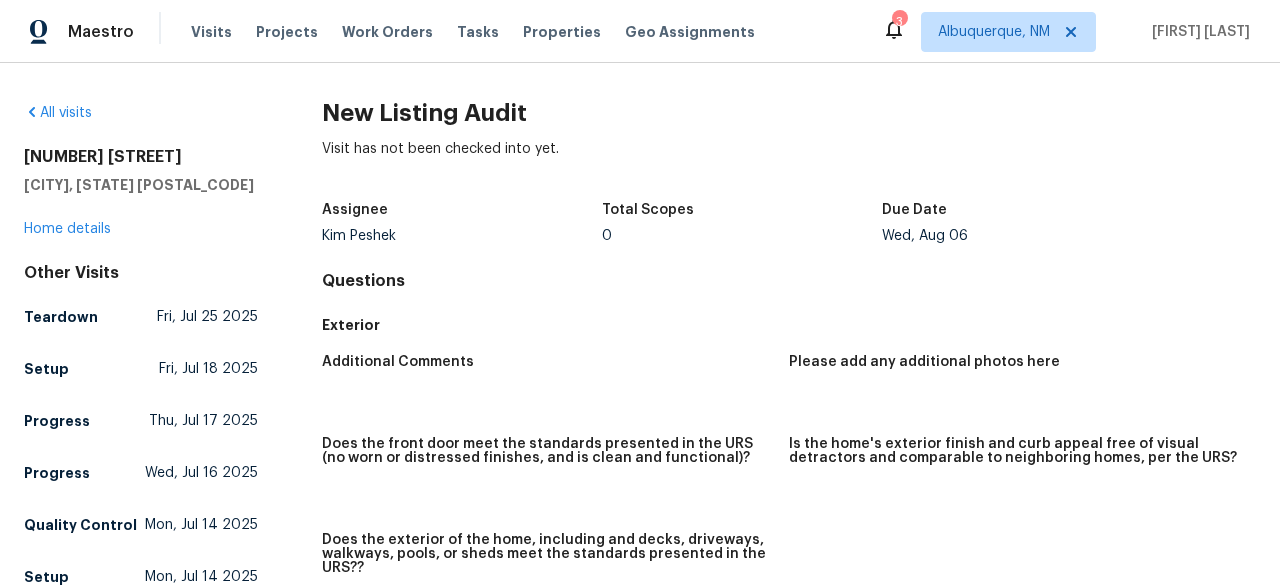 click on "New Listing Audit Visit has not been checked into yet. Assignee Kim Peshek Total Scopes 0 Due Date Wed, Aug 06 Questions Exterior Additional Comments Please add any additional photos here Does the front door meet the standards presented in the URS (no worn or distressed finishes, and is clean and functional)? Is the home's exterior finish and curb appeal free of visual detractors and comparable to neighboring homes, per the URS? Does the exterior of the home, including and decks, driveways, walkways, pools, or sheds meet the standards presented in the URS?? Interior Additional Comments Please add any additional photos here Does the interior paint meet the standards presented in the URS? Does the flooring meet the standards presented in the URS? Does the kitchen meet the standards presented in the URS? Do all the bathrooms meet the standards presented in the URS? Do the windows, exterior doors, and any garage doors meet the standards presented in the URS? Overall Additional Comments Feedback Total:  $0 $0" at bounding box center [789, 1169] 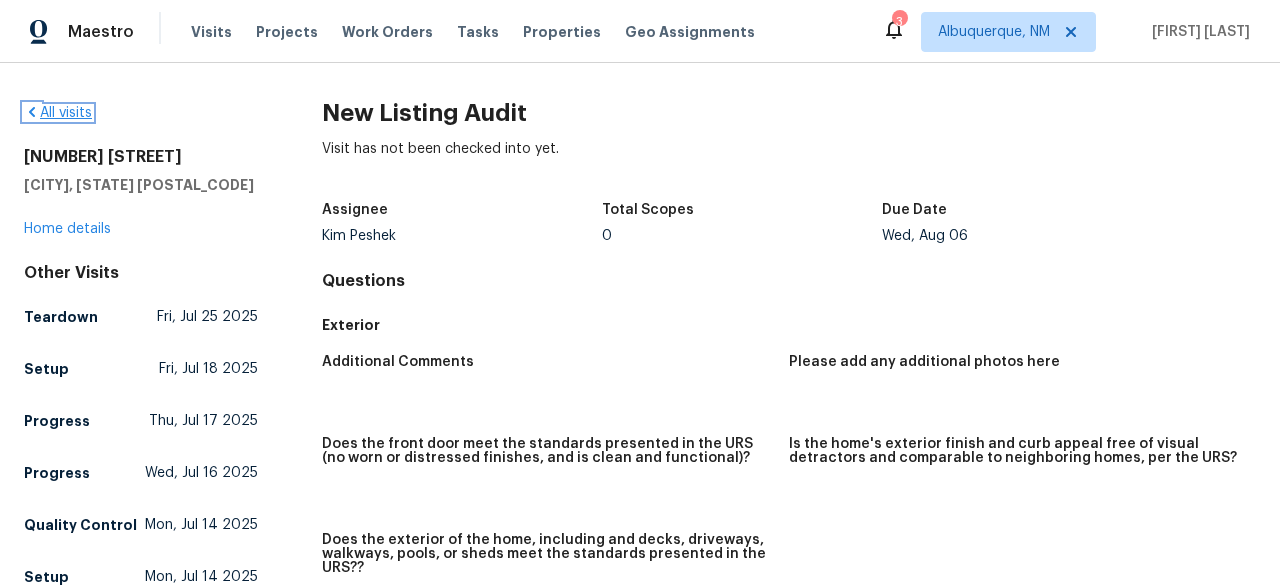 click 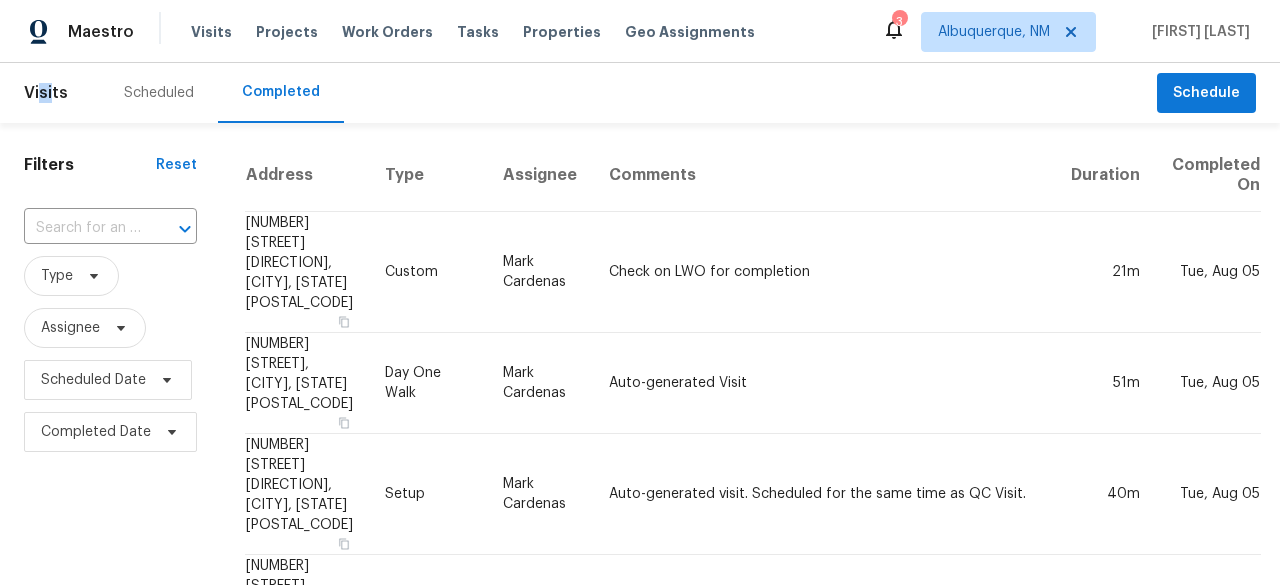 drag, startPoint x: 40, startPoint y: 101, endPoint x: 54, endPoint y: 88, distance: 19.104973 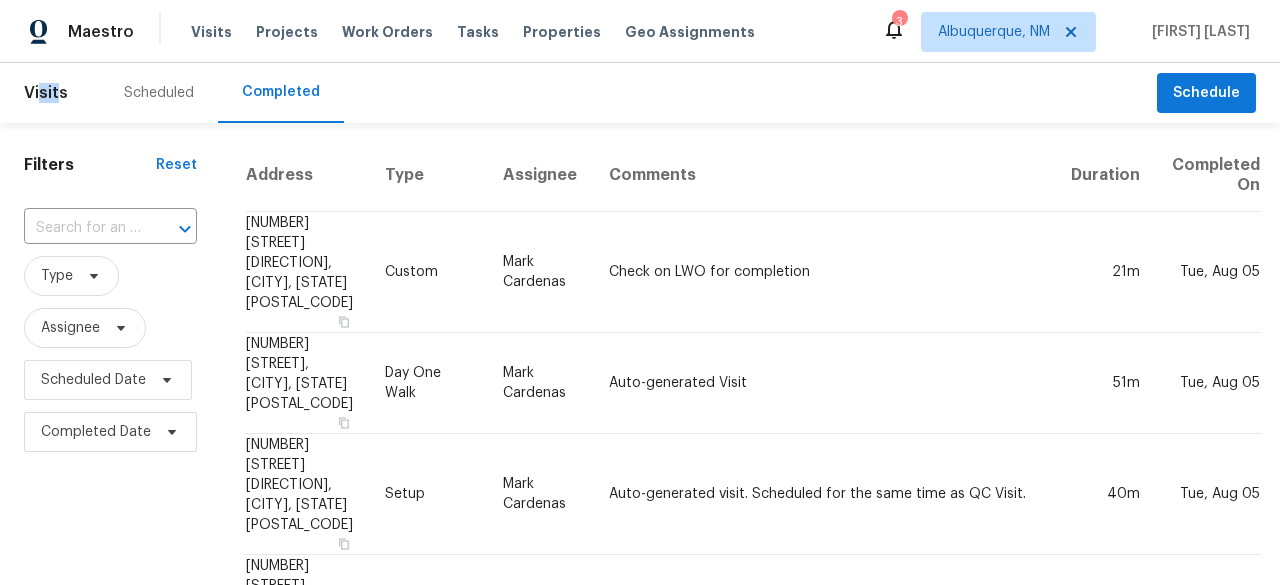 click on "Visits" at bounding box center [46, 93] 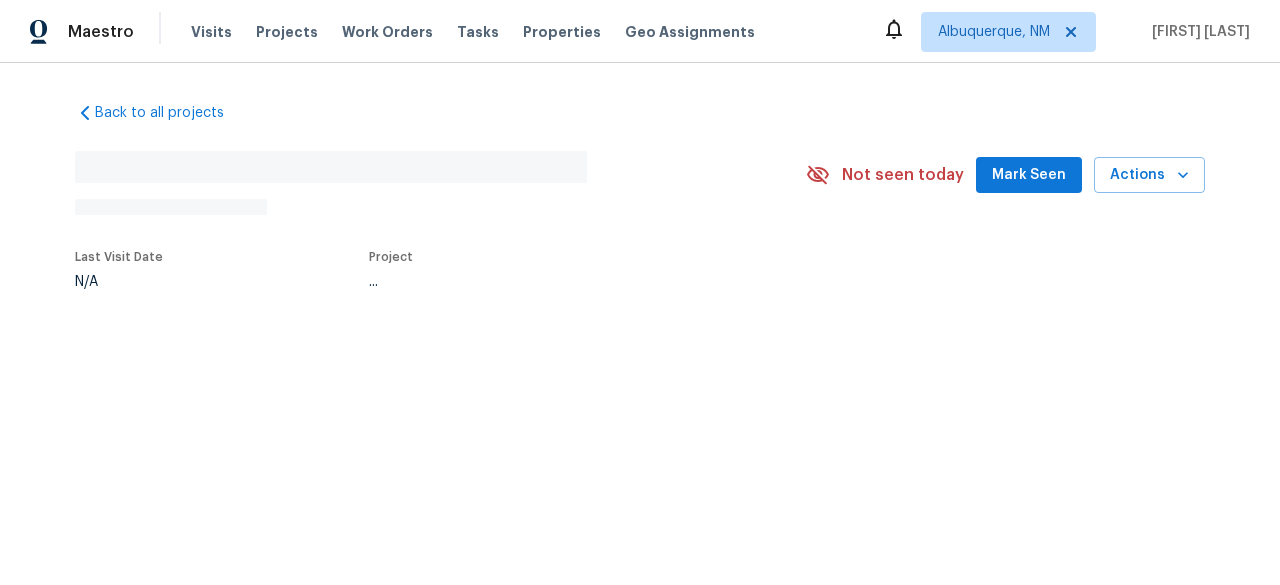 scroll, scrollTop: 0, scrollLeft: 0, axis: both 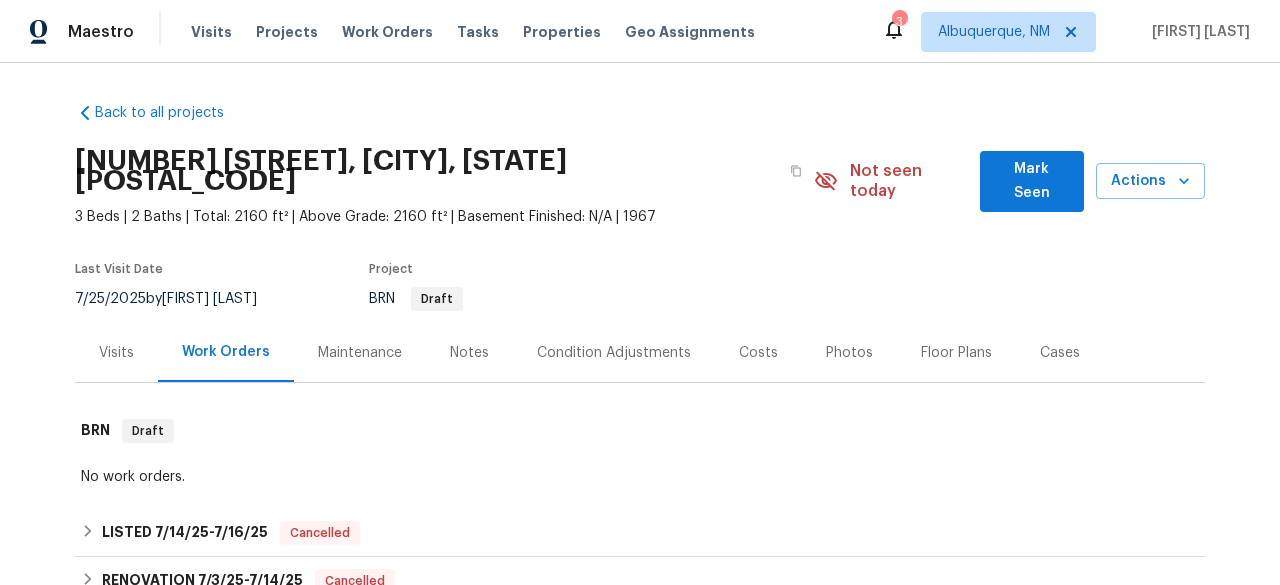 click on "Visits" at bounding box center (116, 352) 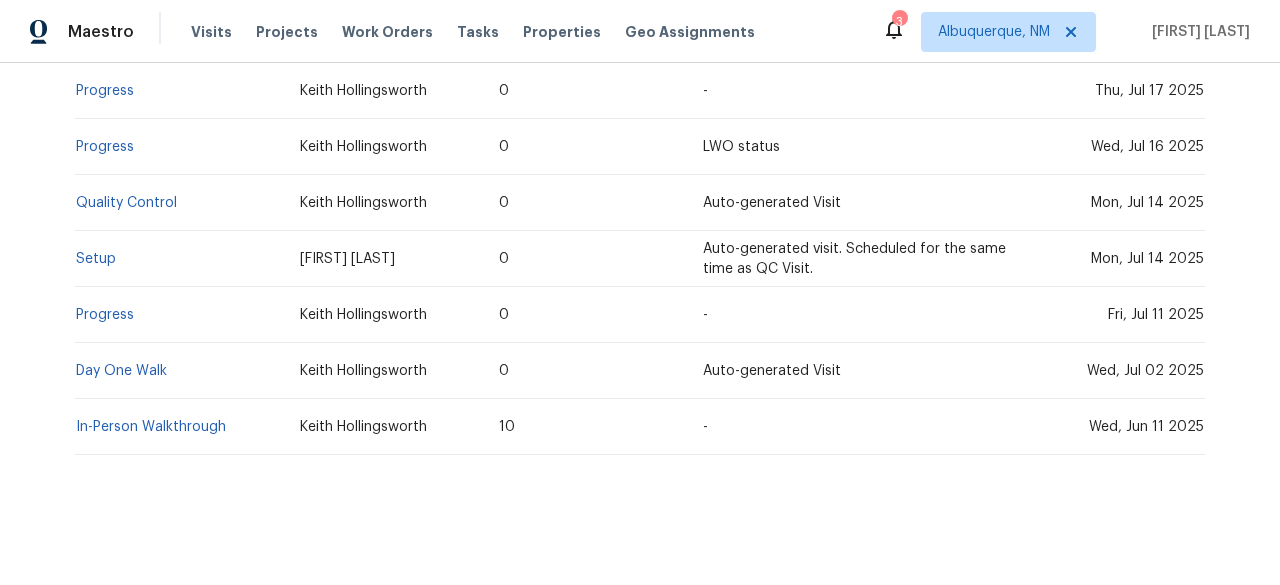 scroll, scrollTop: 638, scrollLeft: 0, axis: vertical 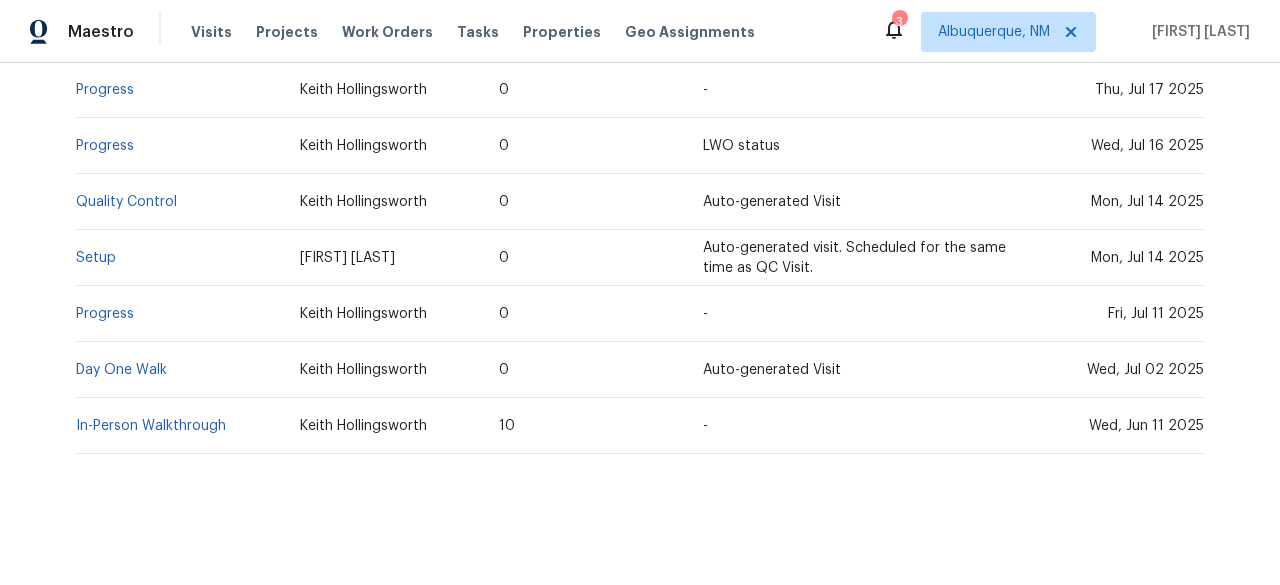 drag, startPoint x: 409, startPoint y: 237, endPoint x: 294, endPoint y: 237, distance: 115 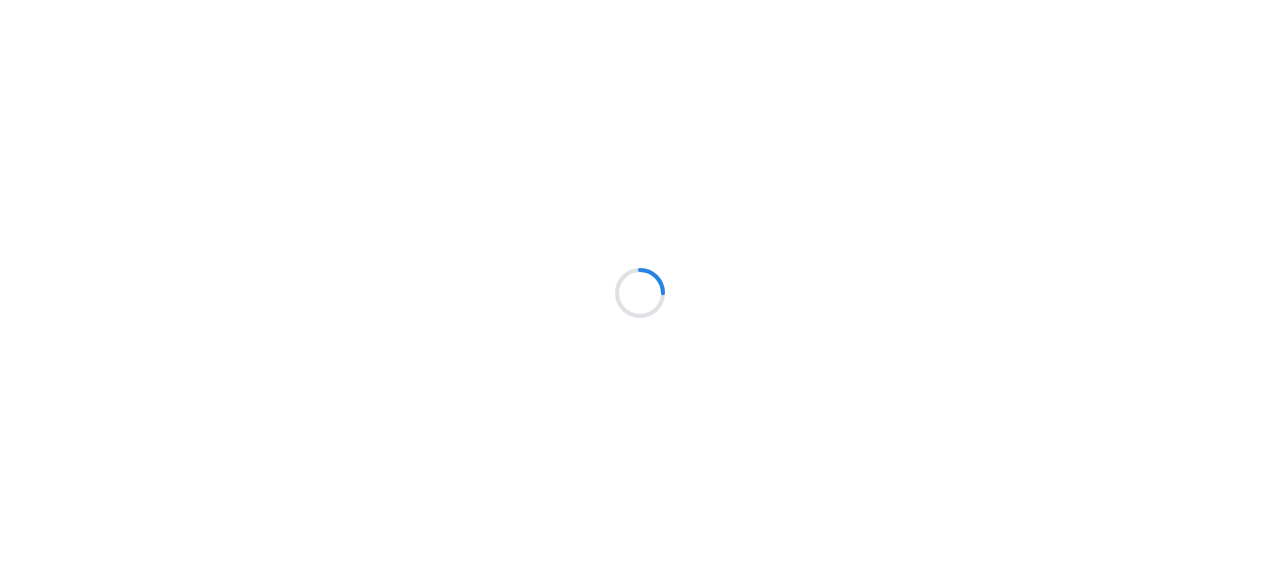 scroll, scrollTop: 0, scrollLeft: 0, axis: both 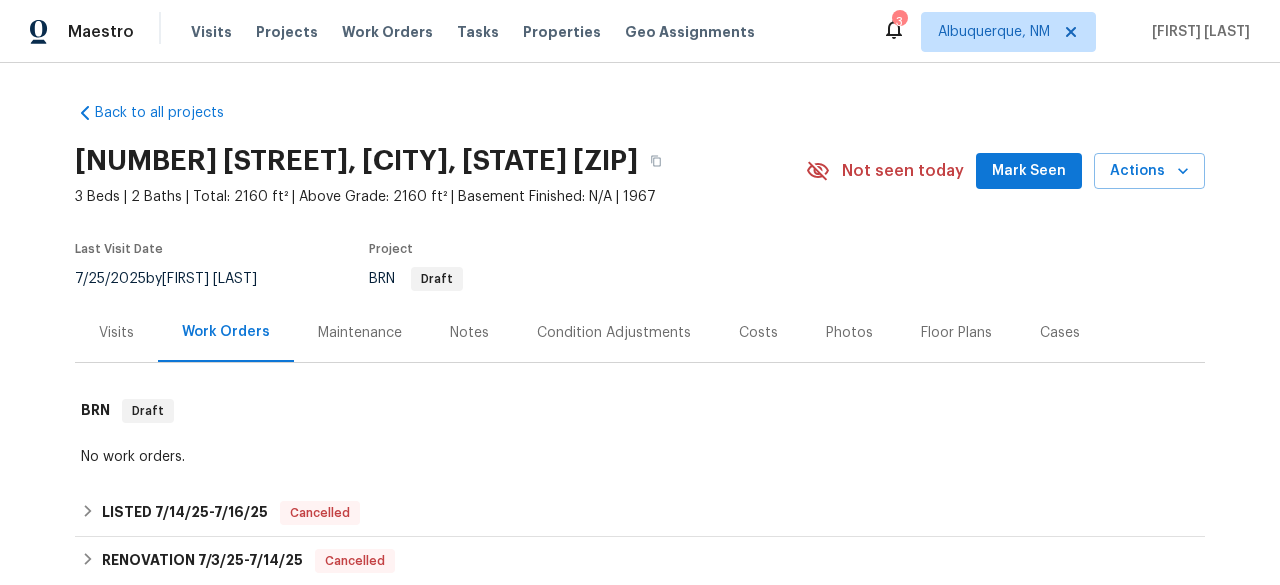 click on "Visits" at bounding box center (116, 333) 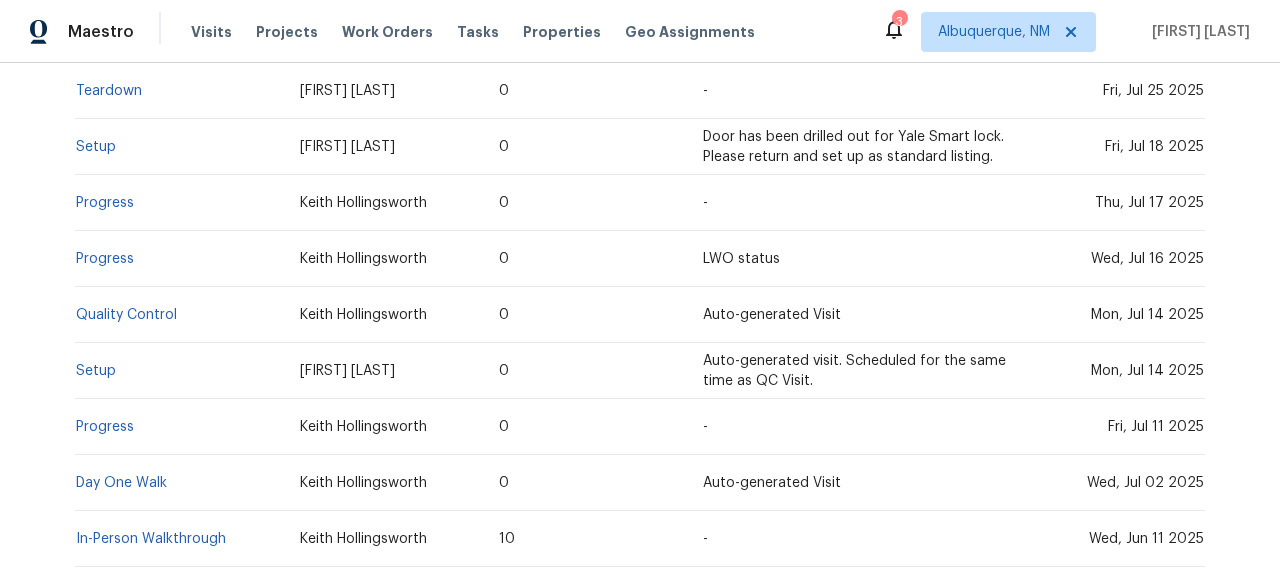 scroll, scrollTop: 638, scrollLeft: 0, axis: vertical 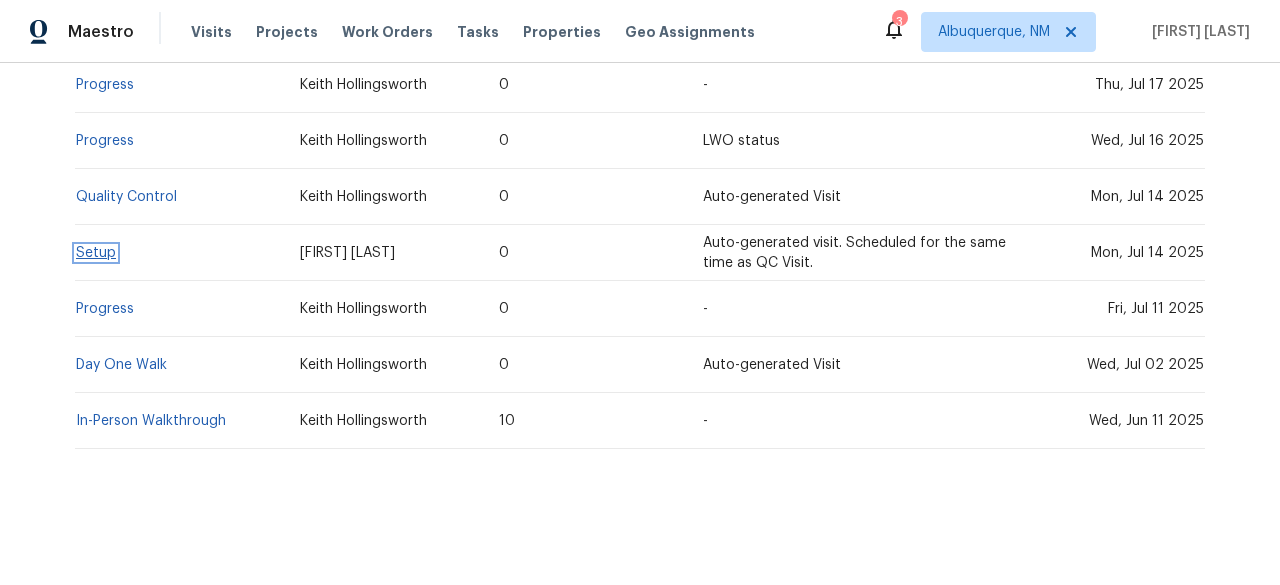 click on "Setup" at bounding box center (96, 253) 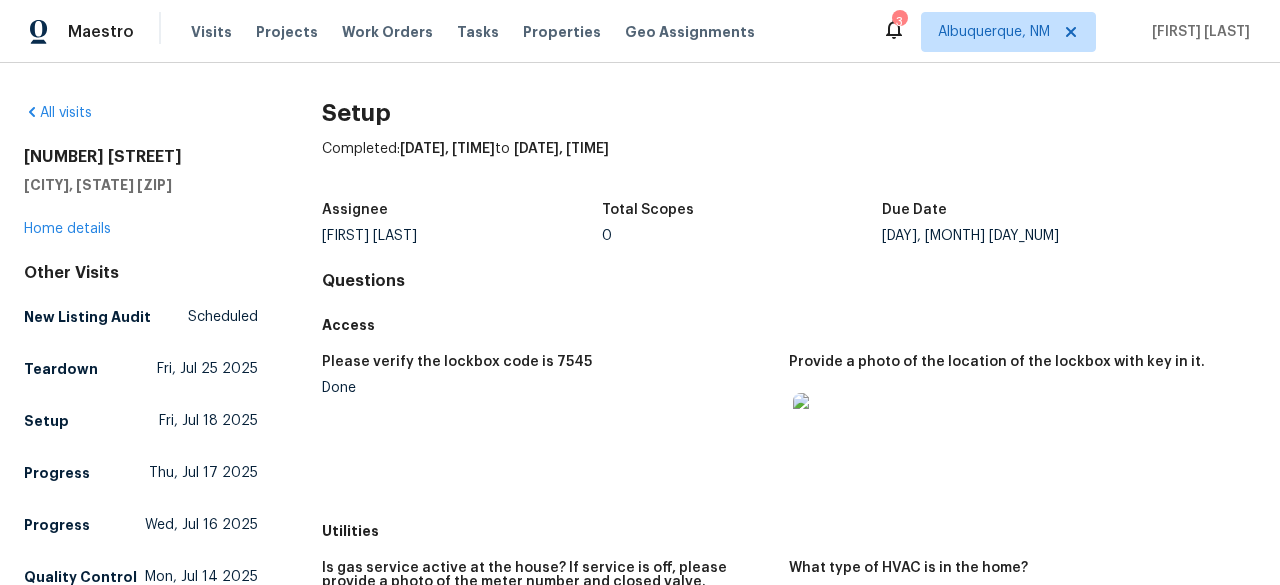 click at bounding box center (825, 425) 